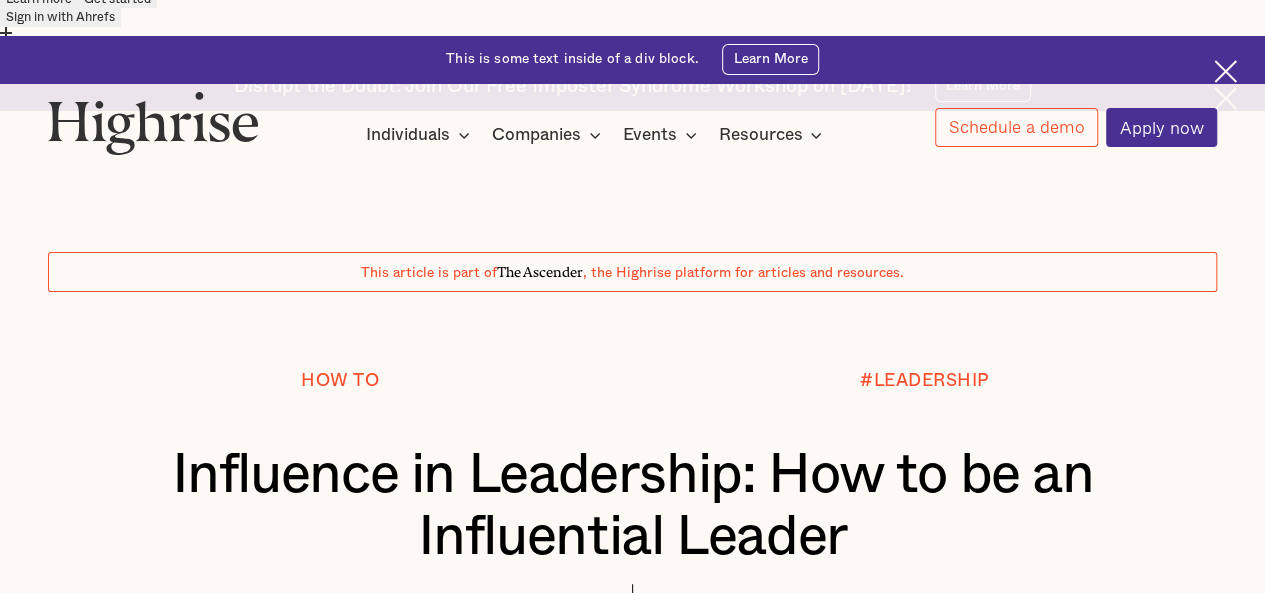 scroll, scrollTop: 104, scrollLeft: 0, axis: vertical 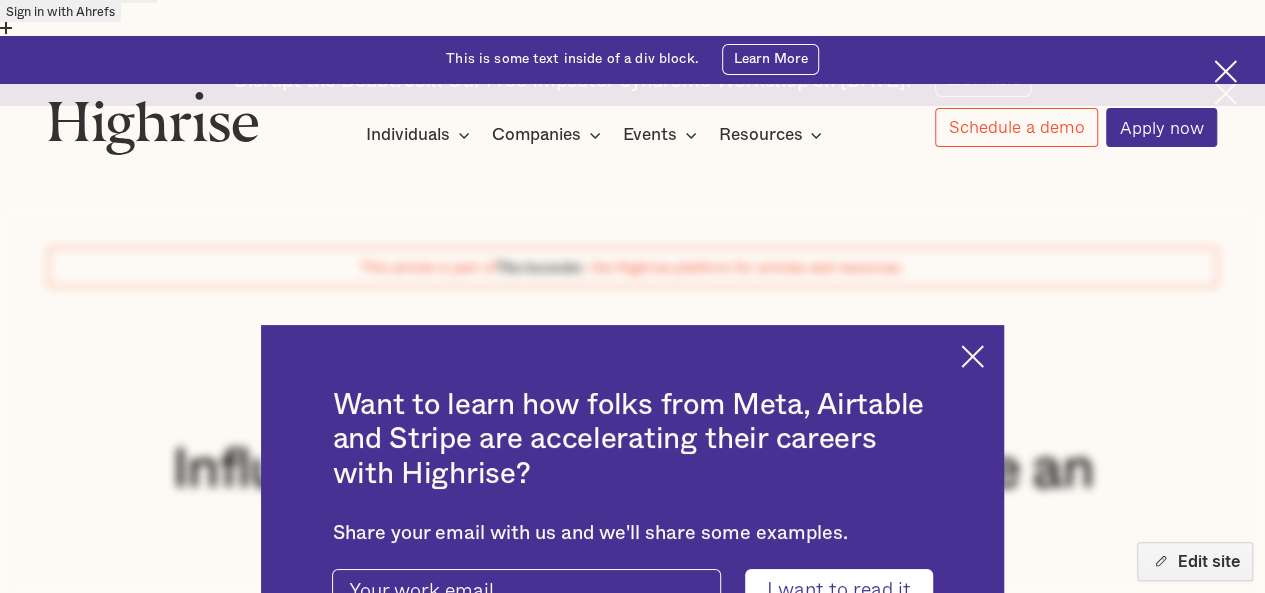 click at bounding box center [972, 356] 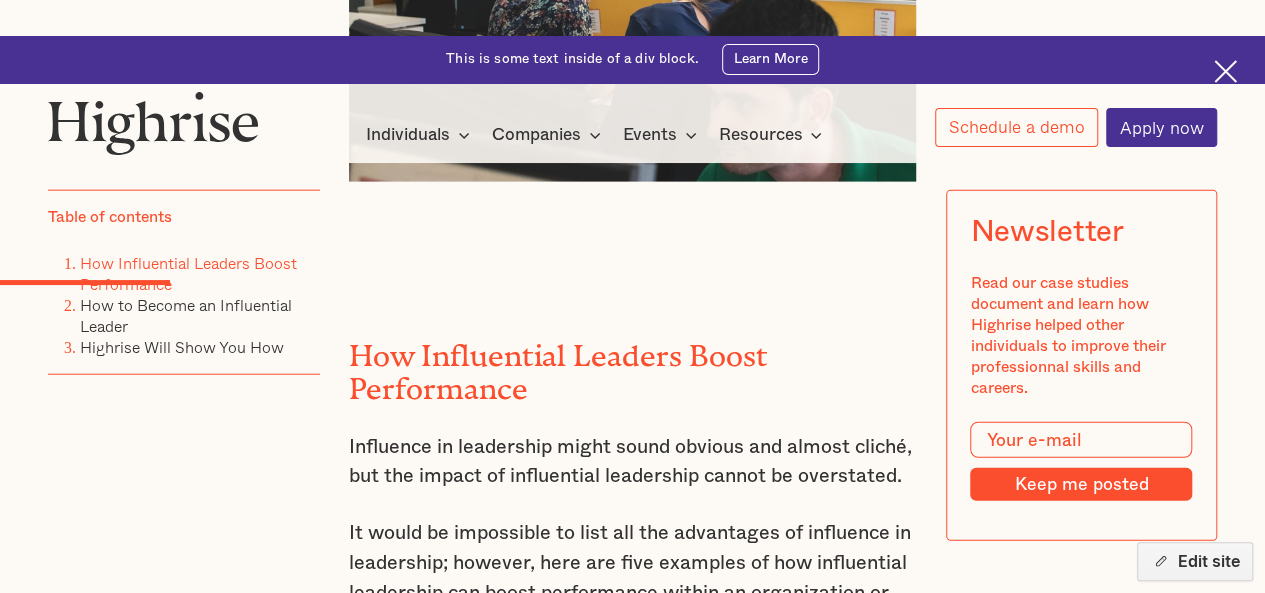 scroll, scrollTop: 2329, scrollLeft: 0, axis: vertical 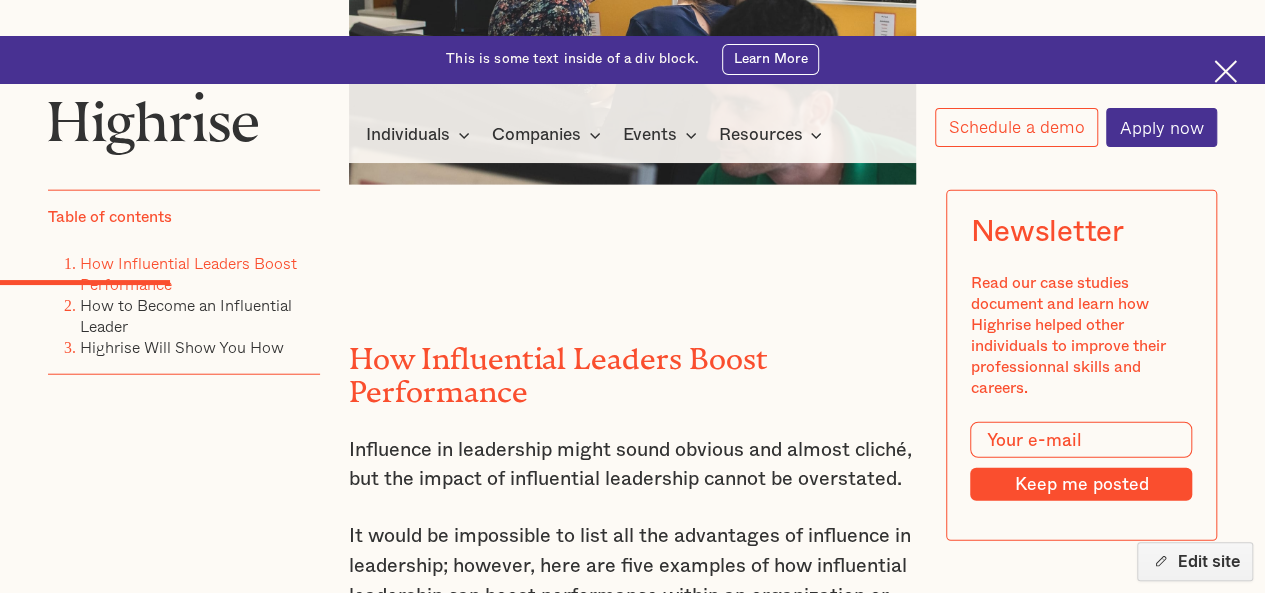 click on "How Influential Leaders Boost Performance" at bounding box center (633, 368) 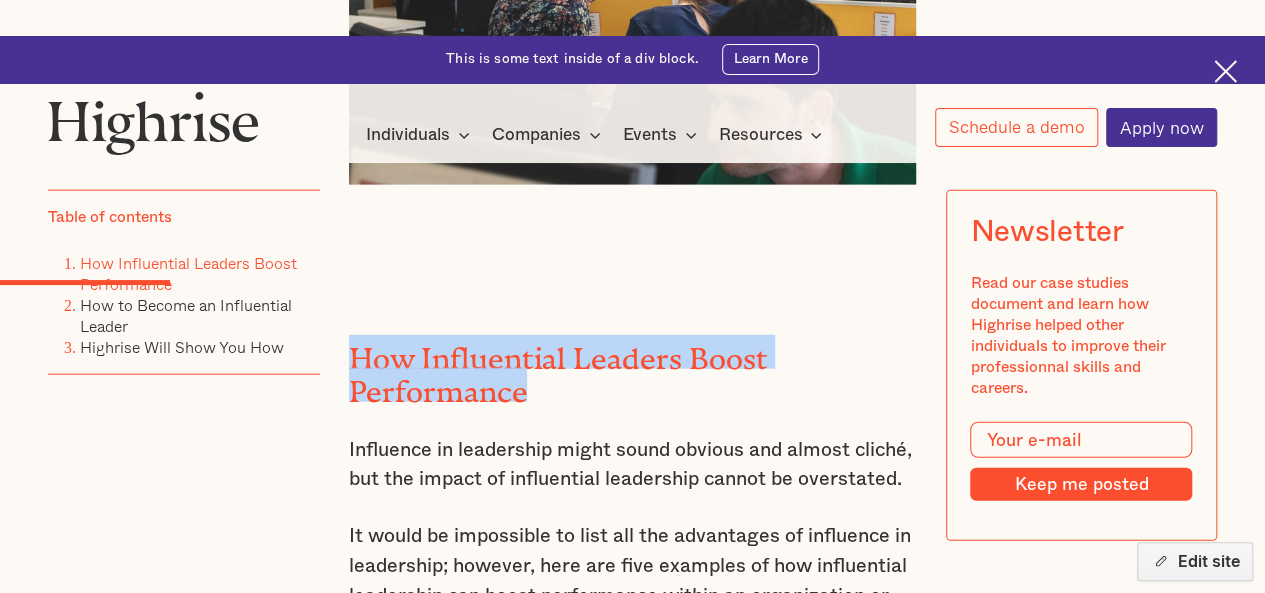 drag, startPoint x: 384, startPoint y: 255, endPoint x: 461, endPoint y: 261, distance: 77.23341 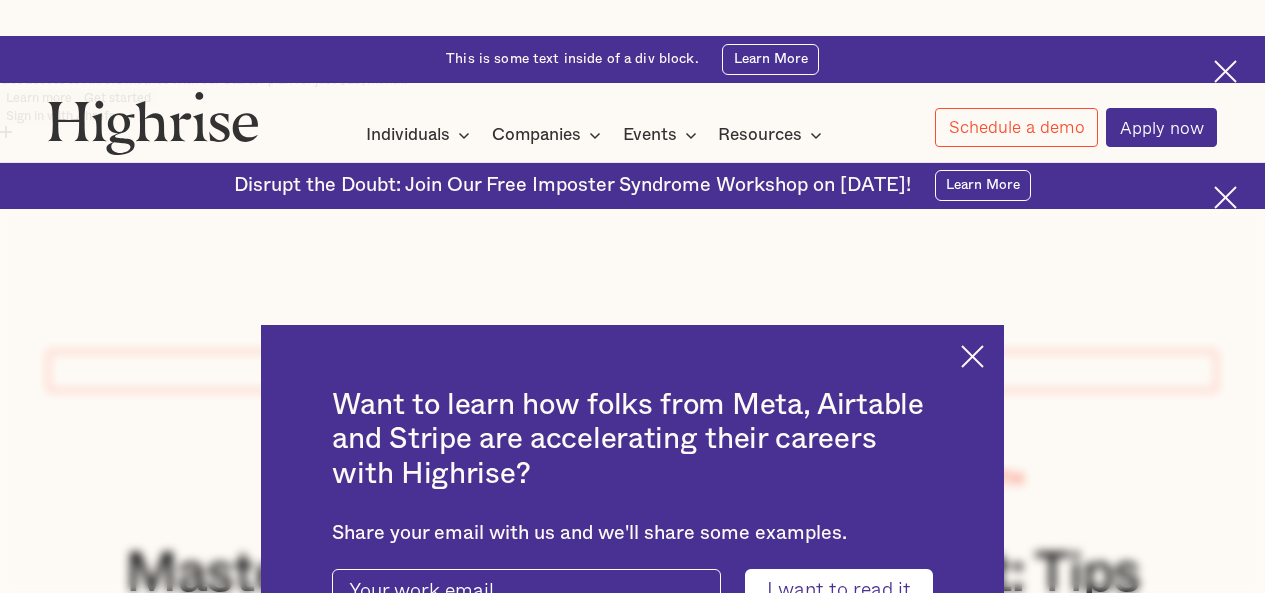 scroll, scrollTop: 0, scrollLeft: 0, axis: both 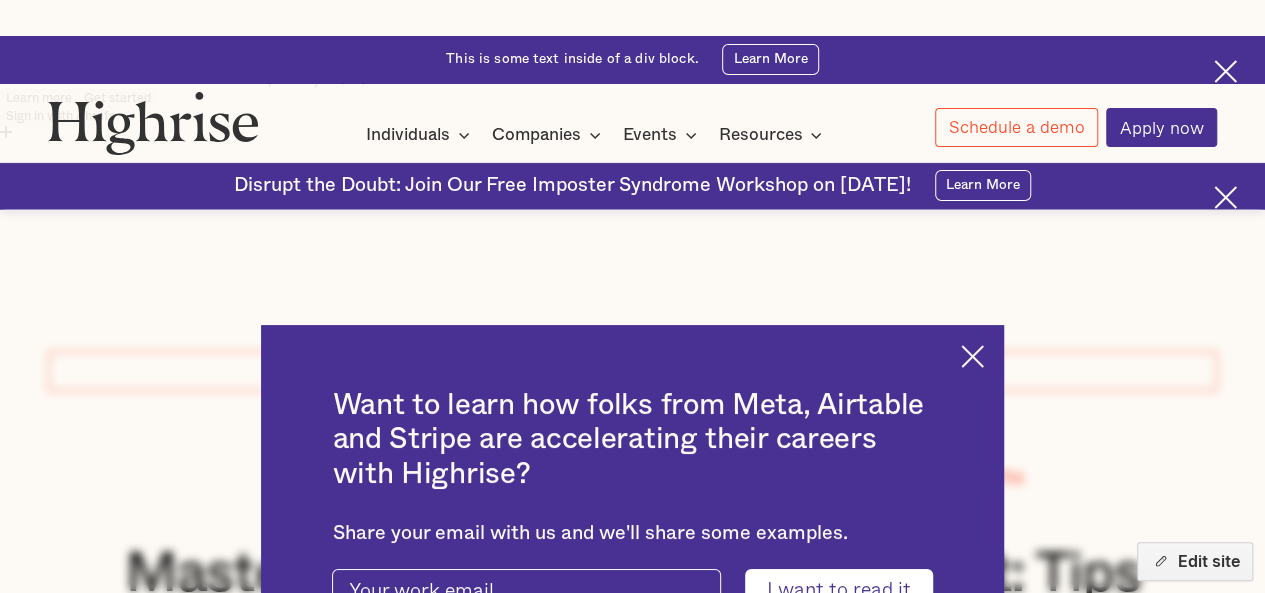 click at bounding box center [972, 356] 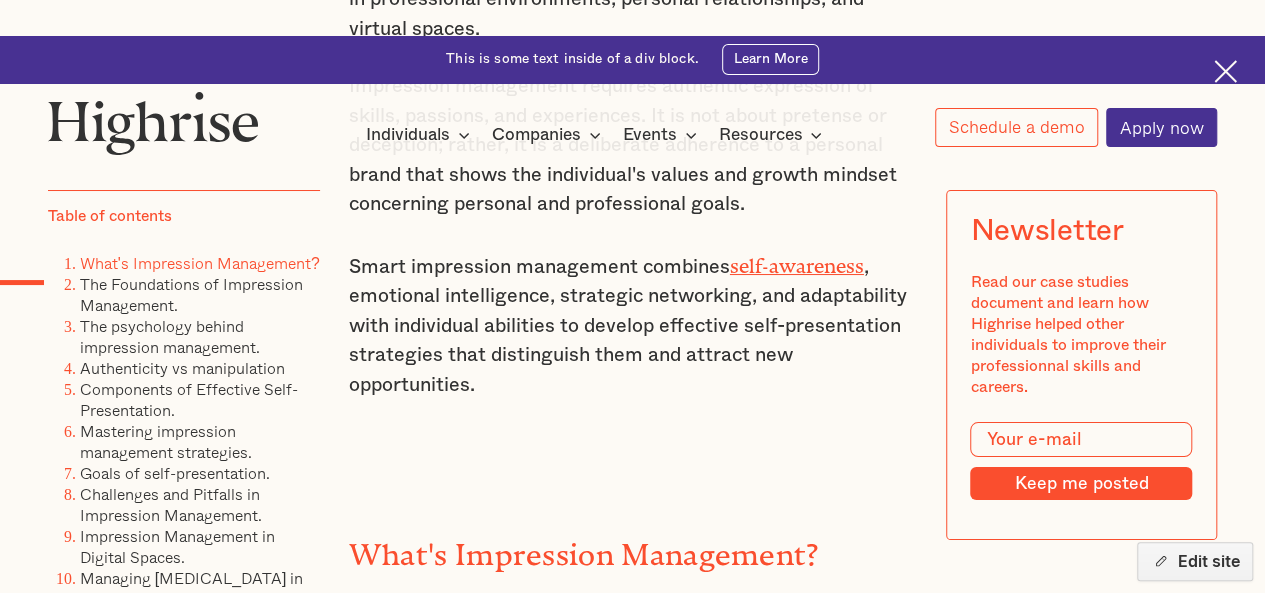 scroll, scrollTop: 3685, scrollLeft: 0, axis: vertical 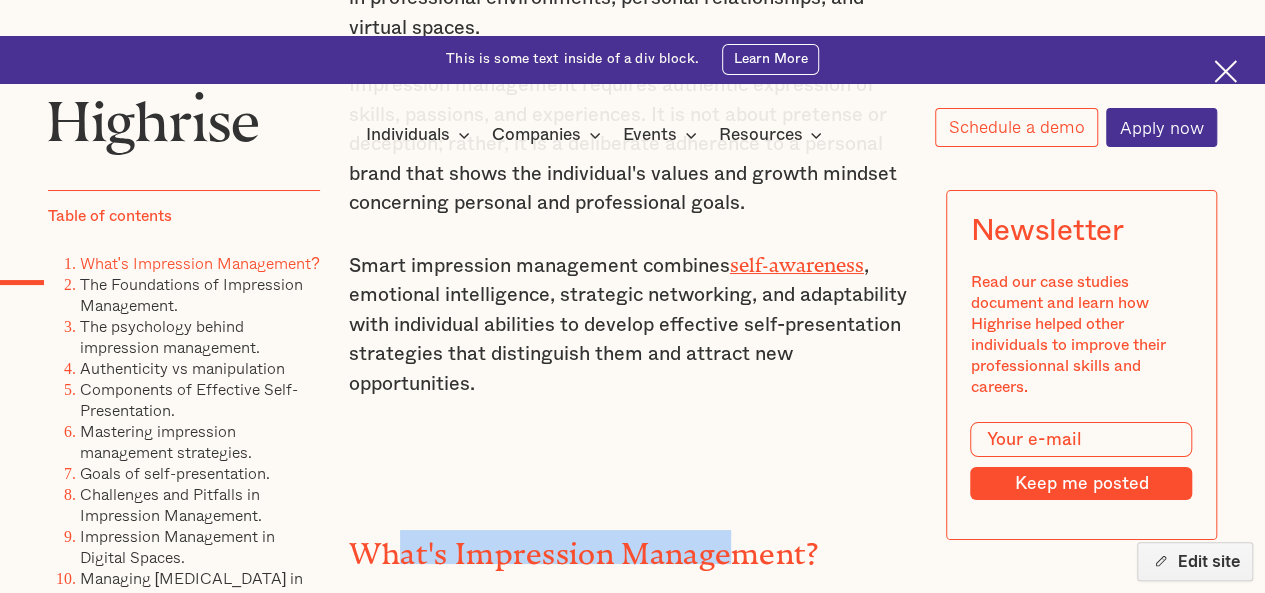 drag, startPoint x: 401, startPoint y: 365, endPoint x: 719, endPoint y: 355, distance: 318.1572 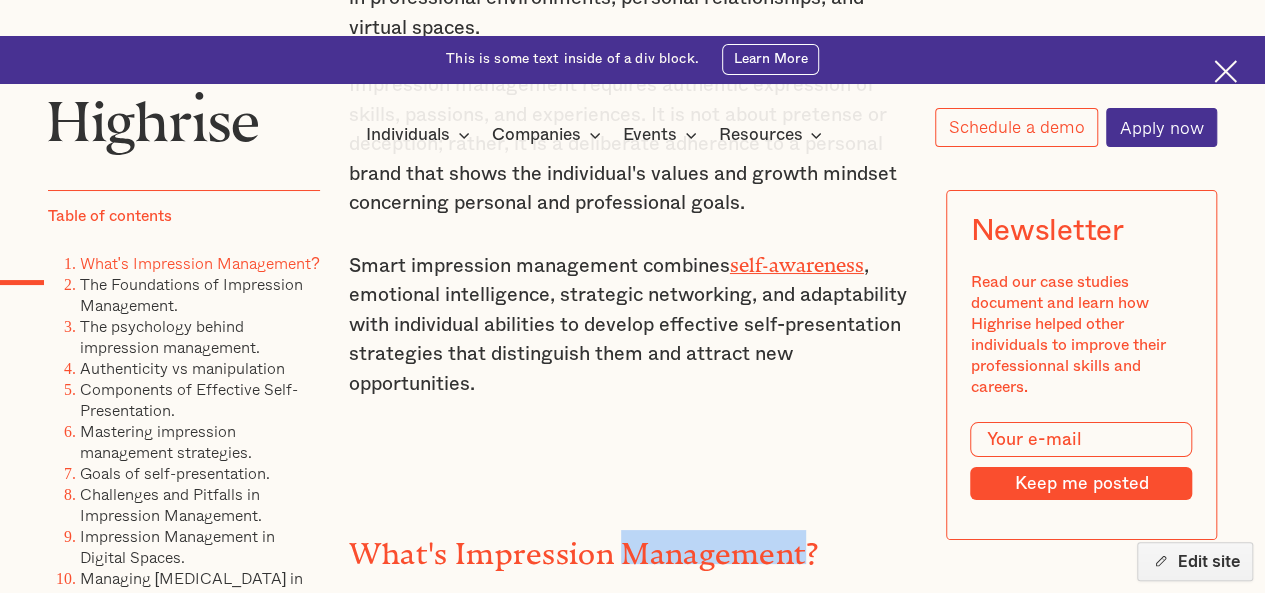 click on "What's Impression Management?" at bounding box center (584, 546) 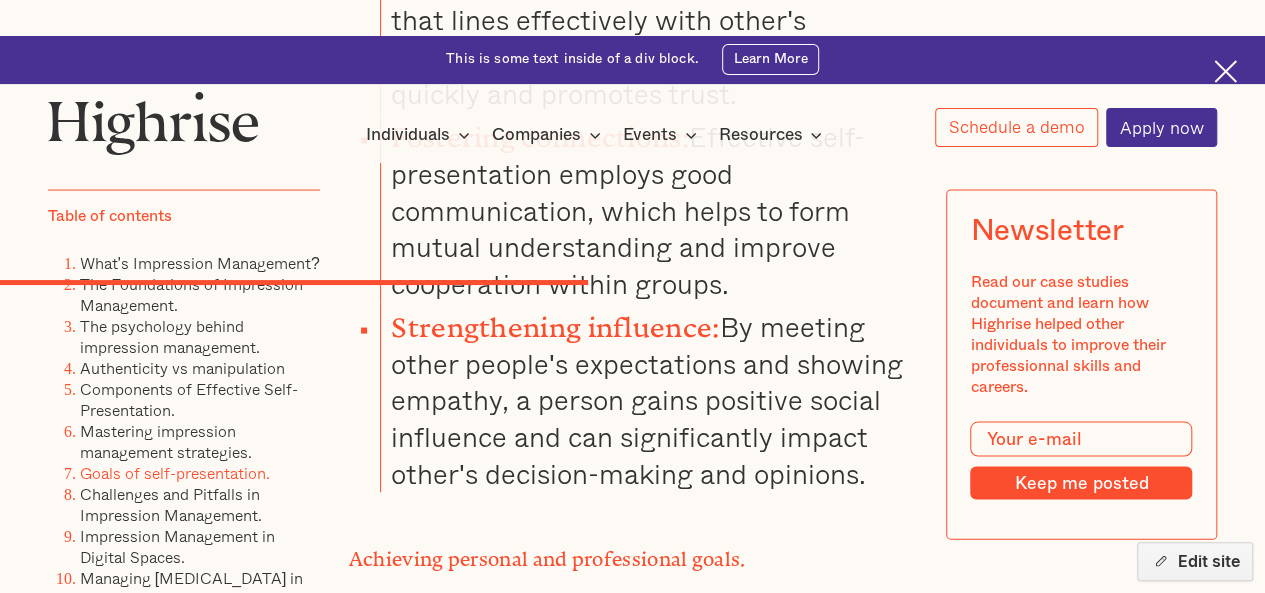 scroll, scrollTop: 17035, scrollLeft: 0, axis: vertical 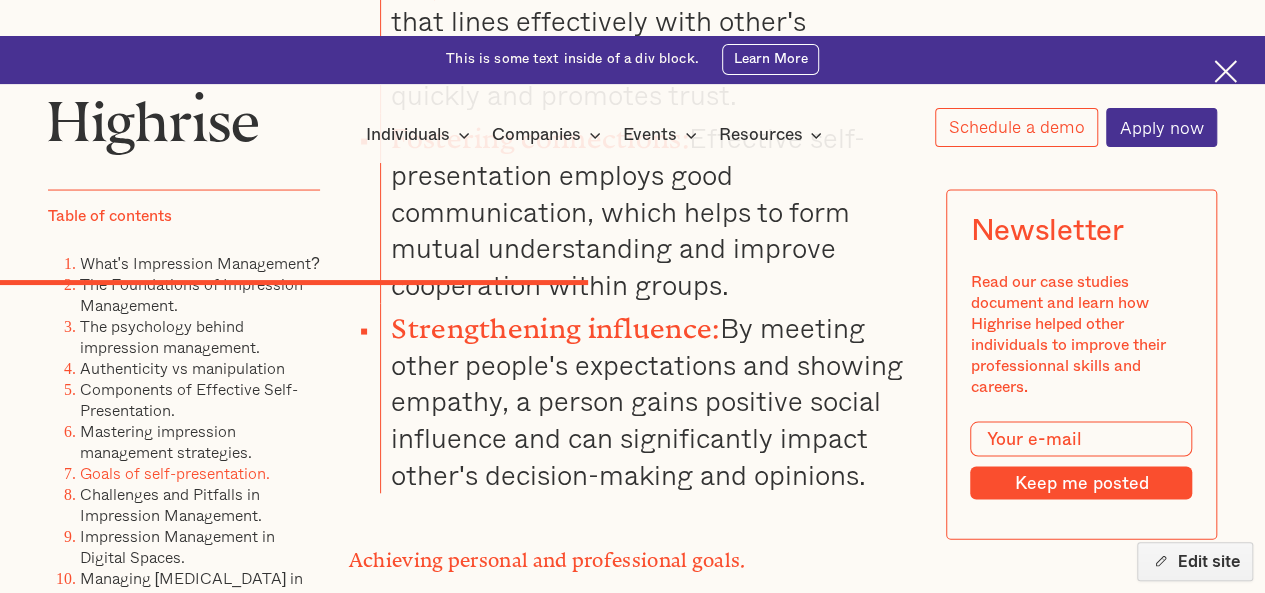 click on "Self-presentation is a strategic tool of impression management. It is important when trying to align perceptions in social interactions with desired goals.  Some of the areas to focus on are:" at bounding box center (633, 662) 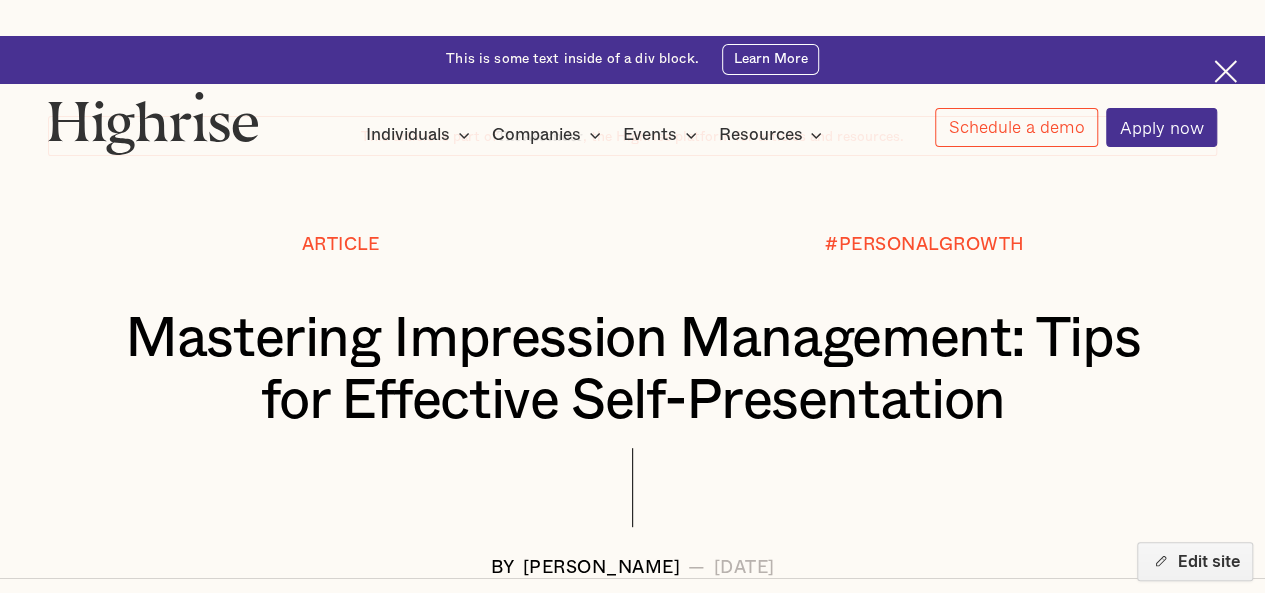 scroll, scrollTop: 252, scrollLeft: 0, axis: vertical 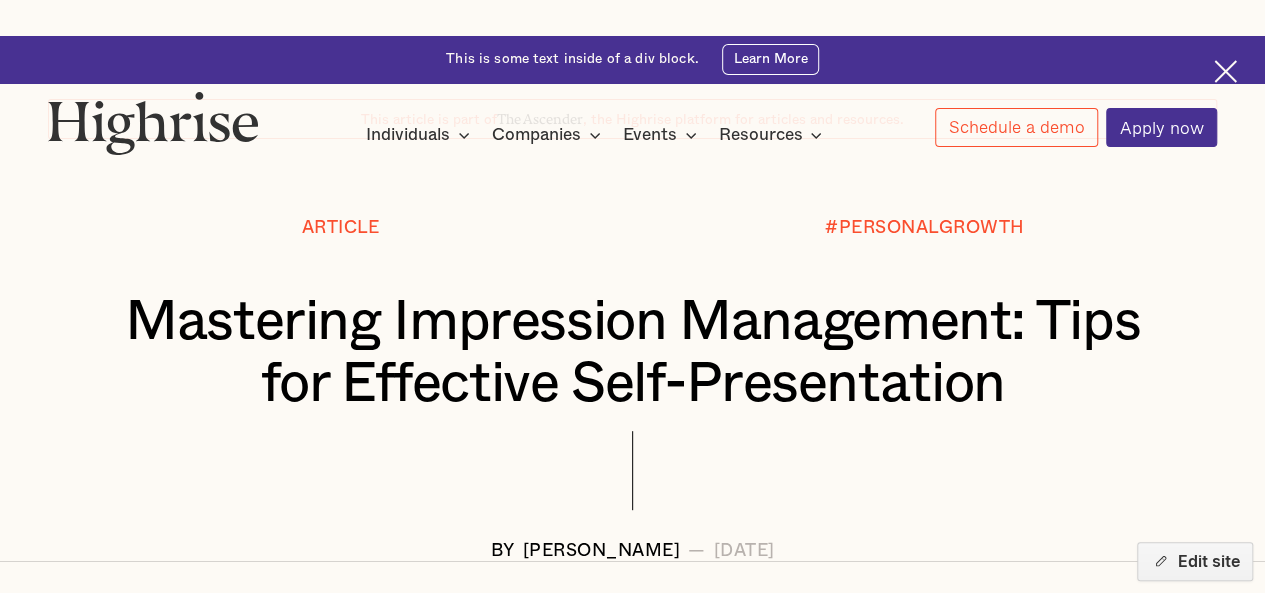 click on "Mastering Impression Management: Tips for Effective Self-Presentation" at bounding box center (632, 354) 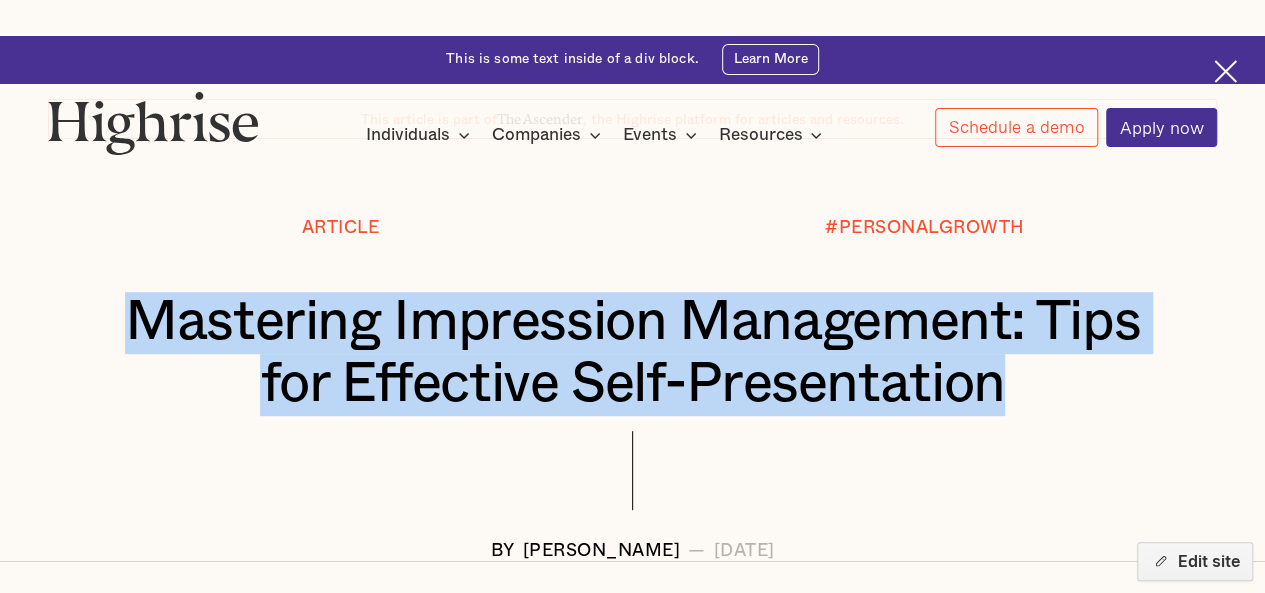 drag, startPoint x: 218, startPoint y: 191, endPoint x: 898, endPoint y: 283, distance: 686.1953 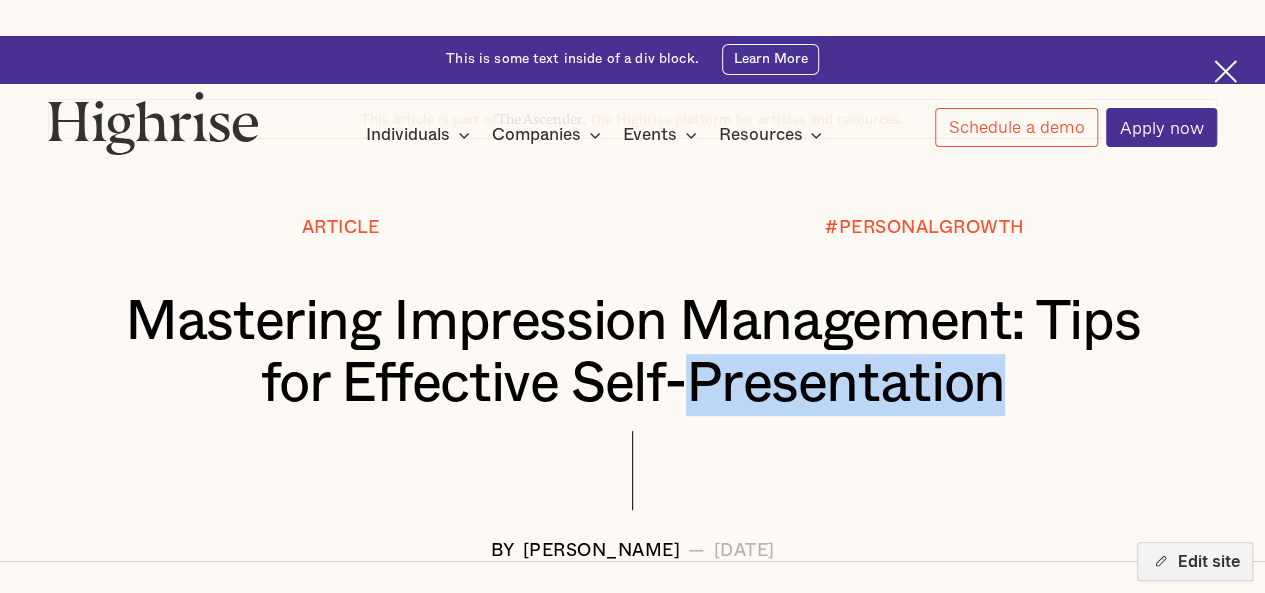 click on "Mastering Impression Management: Tips for Effective Self-Presentation" at bounding box center (632, 354) 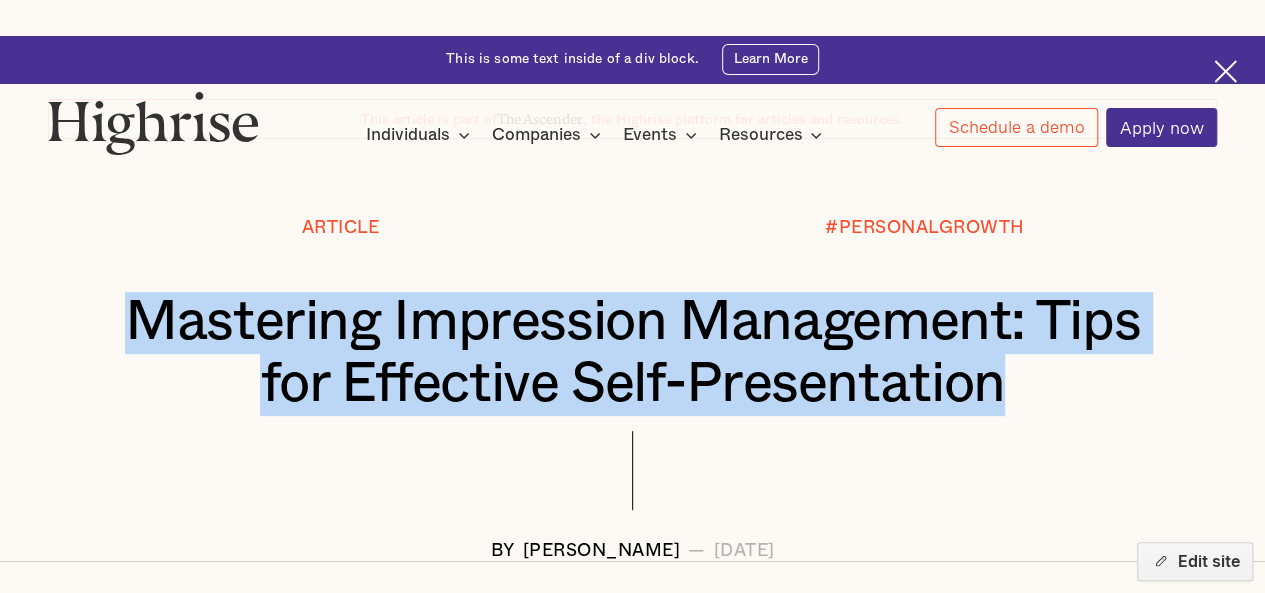 click on "Mastering Impression Management: Tips for Effective Self-Presentation" at bounding box center (632, 354) 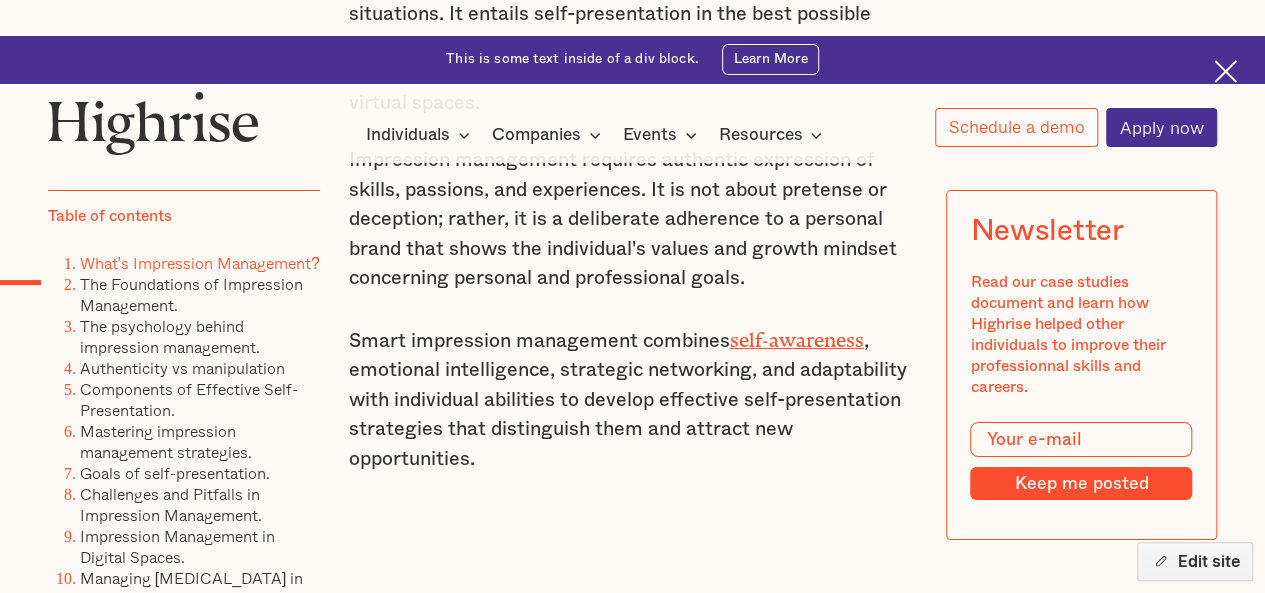 scroll, scrollTop: 3742, scrollLeft: 0, axis: vertical 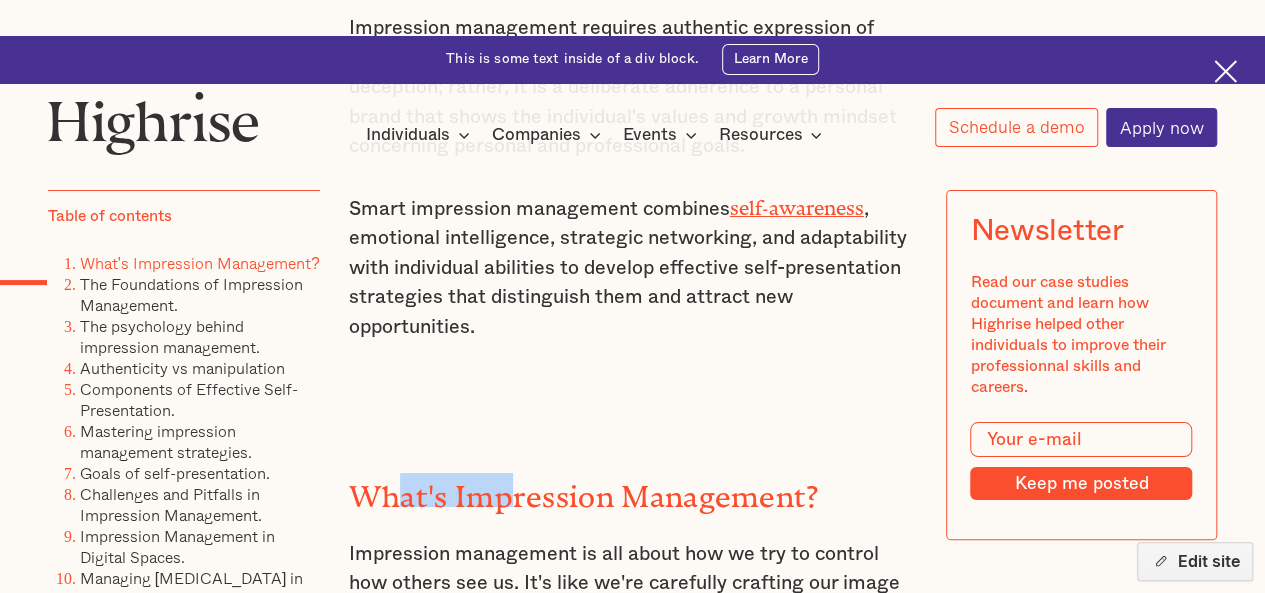 drag, startPoint x: 388, startPoint y: 306, endPoint x: 511, endPoint y: 305, distance: 123.00407 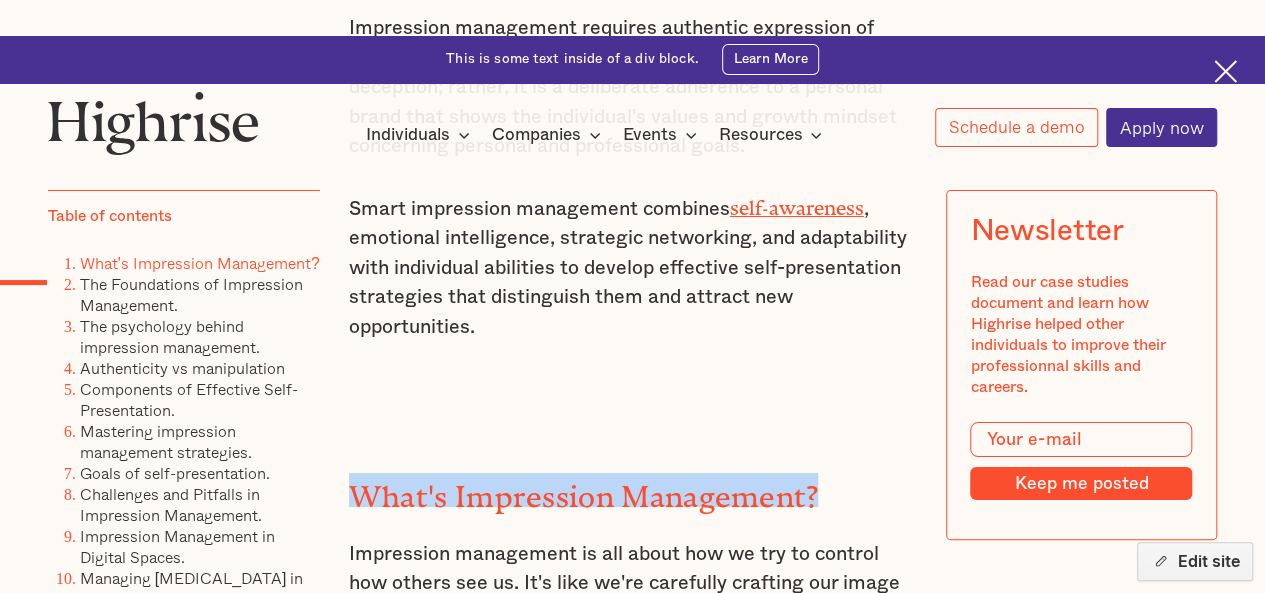 drag, startPoint x: 811, startPoint y: 302, endPoint x: 356, endPoint y: 301, distance: 455.0011 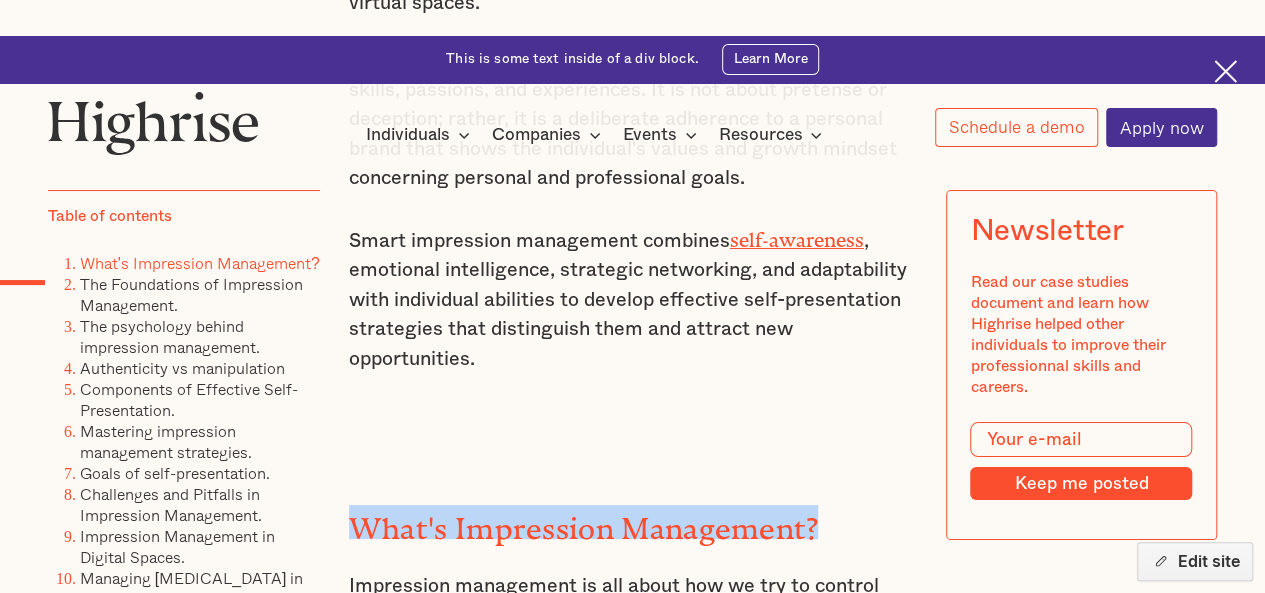 scroll, scrollTop: 3702, scrollLeft: 0, axis: vertical 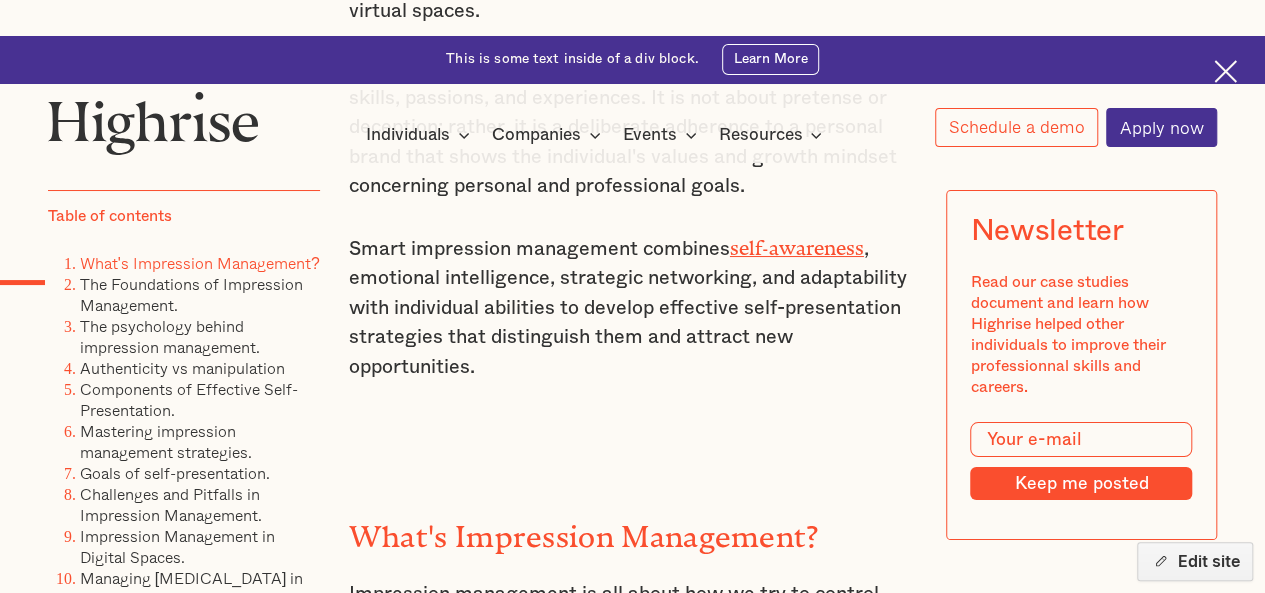 click on "Impression management is all about how we try to control how others see us. It's like we're carefully crafting our image to make a good impression in social or work situations. We might do this consciously or unconsciously, but the goal is always to achieve certain outcomes or protect our reputation" at bounding box center (633, 654) 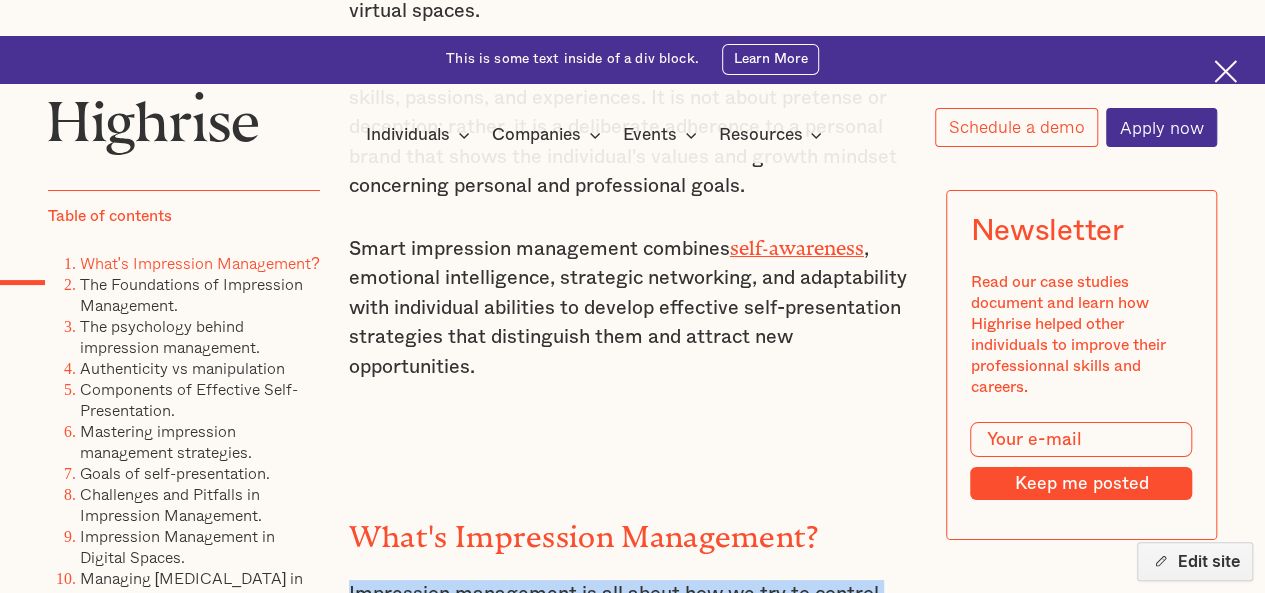drag, startPoint x: 383, startPoint y: 414, endPoint x: 790, endPoint y: 501, distance: 416.19467 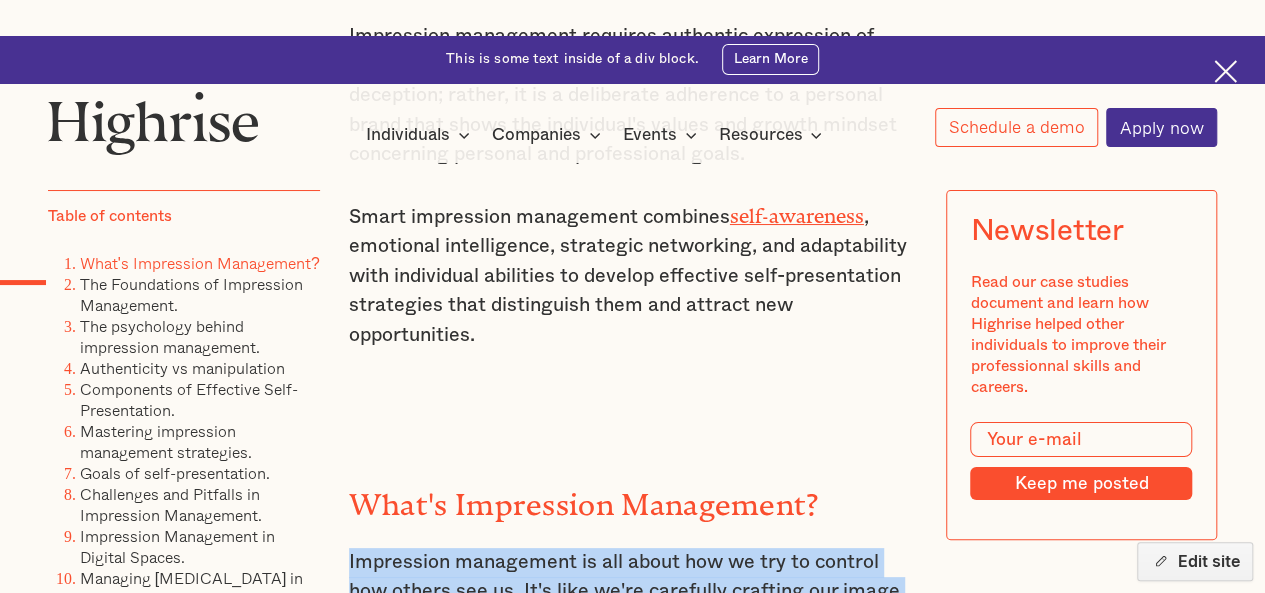 scroll, scrollTop: 3738, scrollLeft: 0, axis: vertical 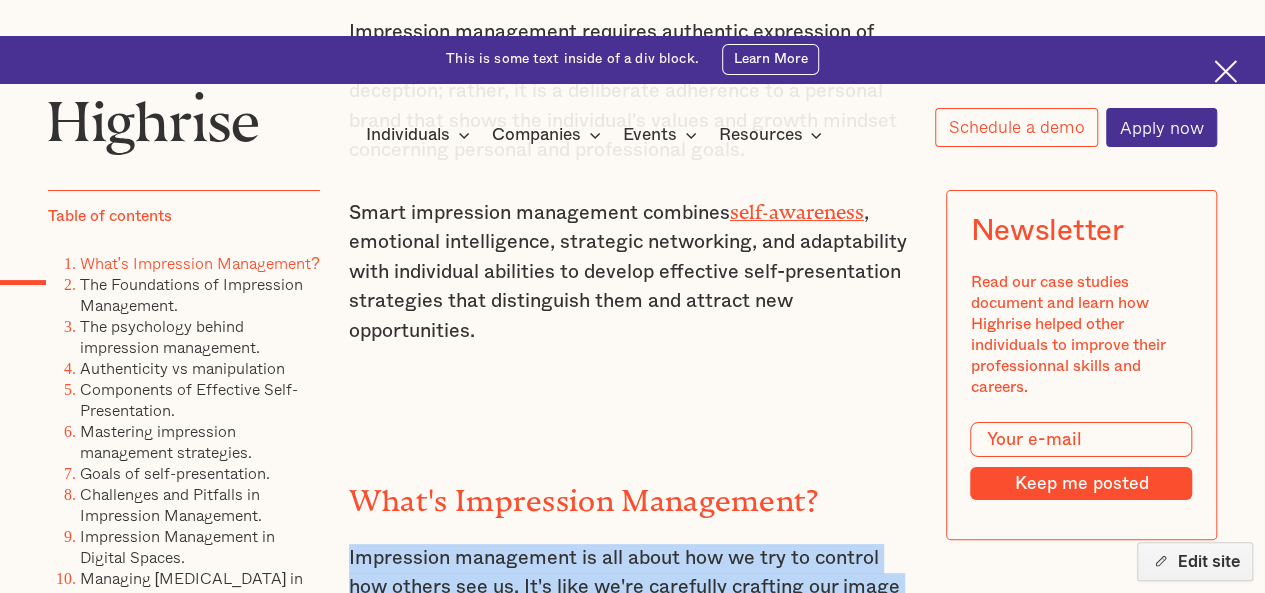 drag, startPoint x: 910, startPoint y: 493, endPoint x: 329, endPoint y: 361, distance: 595.80615 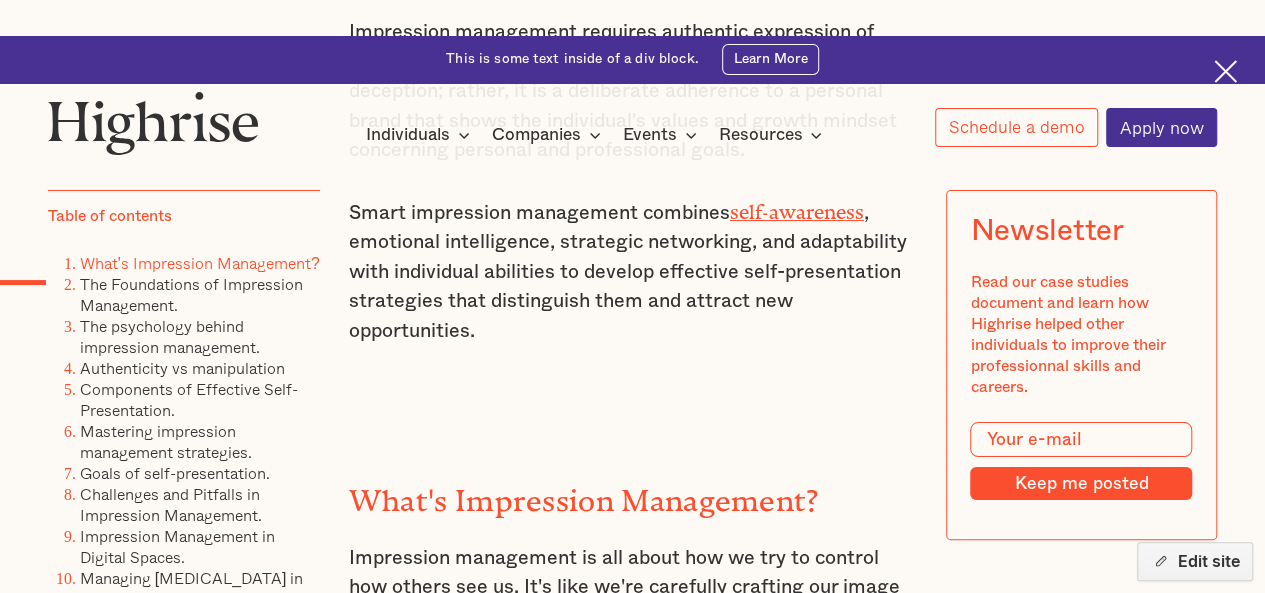 click on "Impression management is all about how we try to control how others see us. It's like we're carefully crafting our image to make a good impression in social or work situations. We might do this consciously or unconsciously, but the goal is always to achieve certain outcomes or protect our reputation" at bounding box center (633, 618) 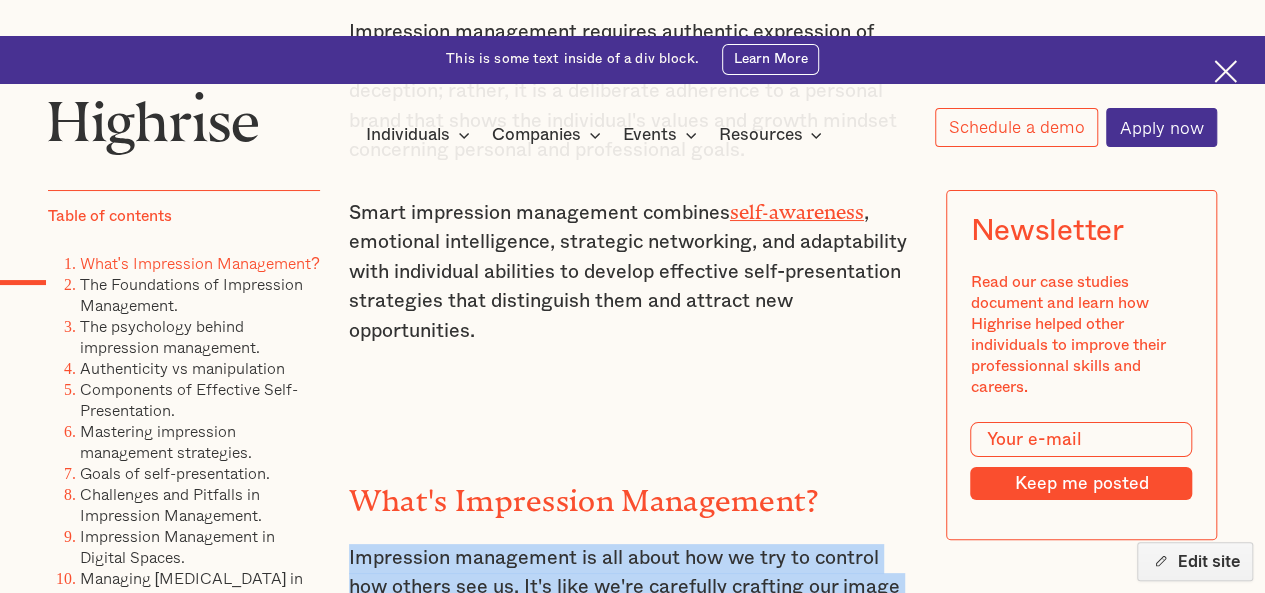 drag, startPoint x: 881, startPoint y: 504, endPoint x: 350, endPoint y: 389, distance: 543.31024 